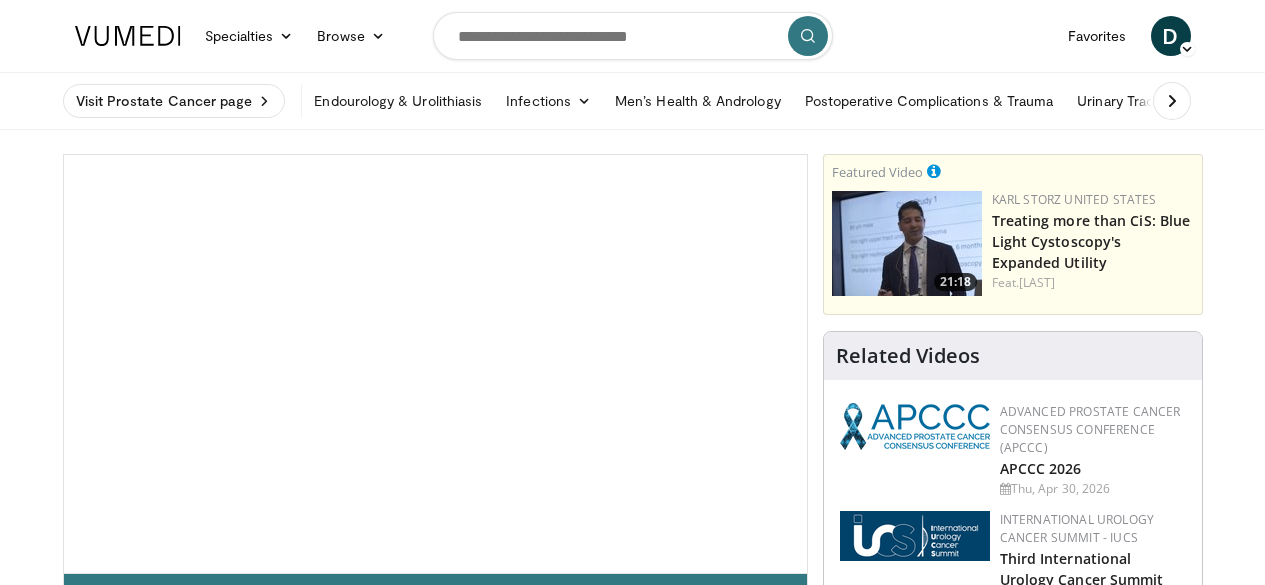 scroll, scrollTop: 0, scrollLeft: 0, axis: both 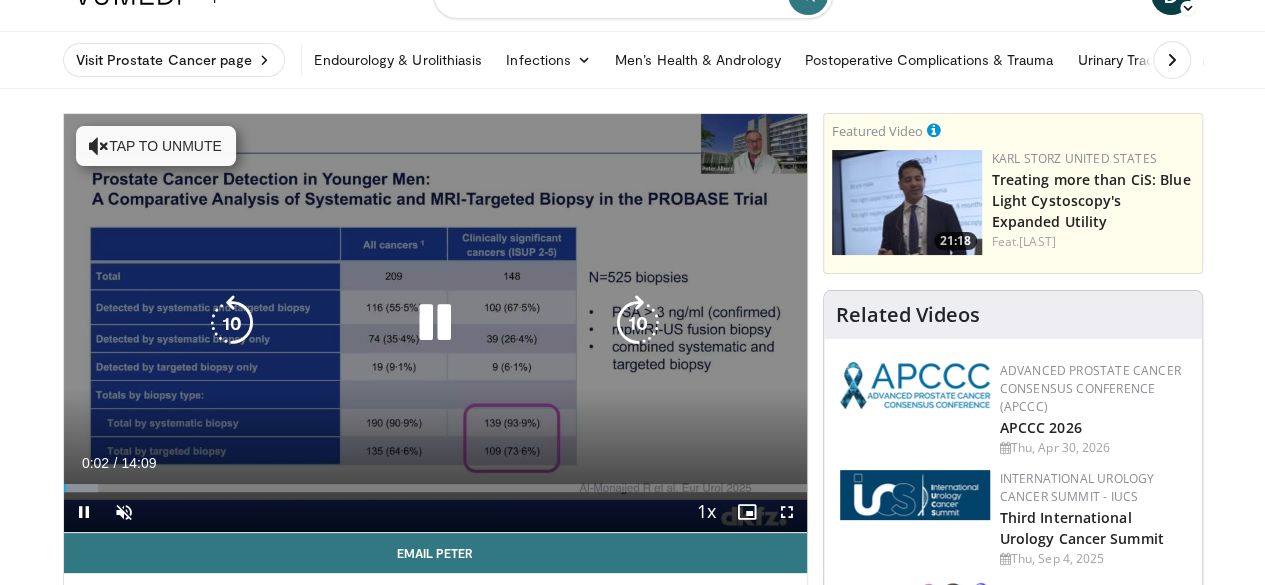 click on "Tap to unmute" at bounding box center [156, 146] 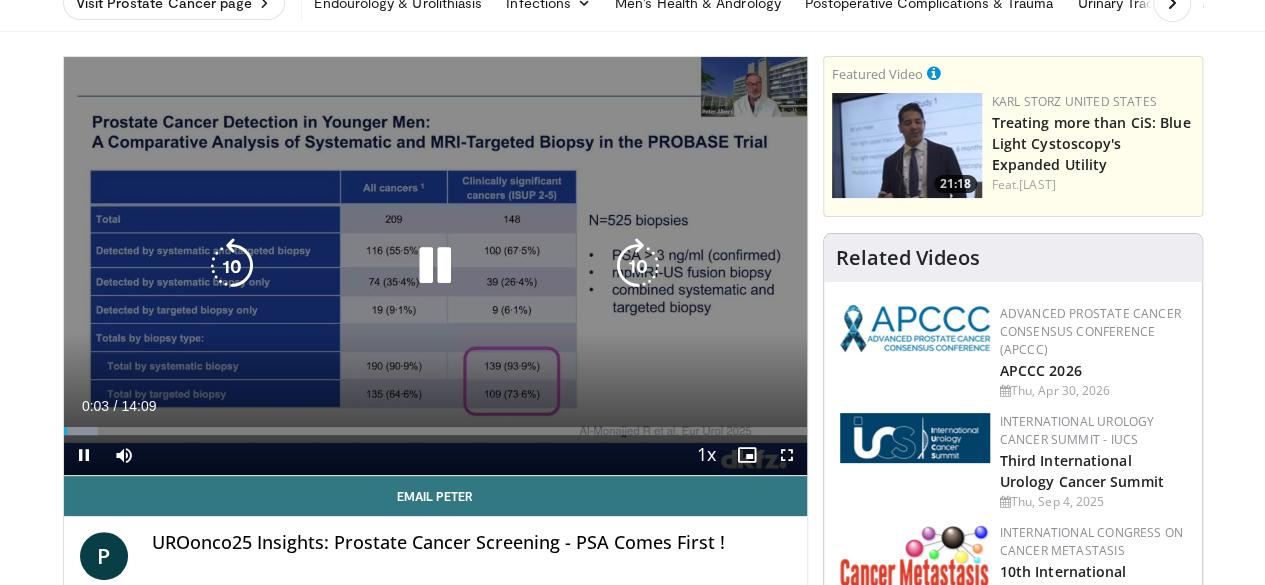 scroll, scrollTop: 129, scrollLeft: 0, axis: vertical 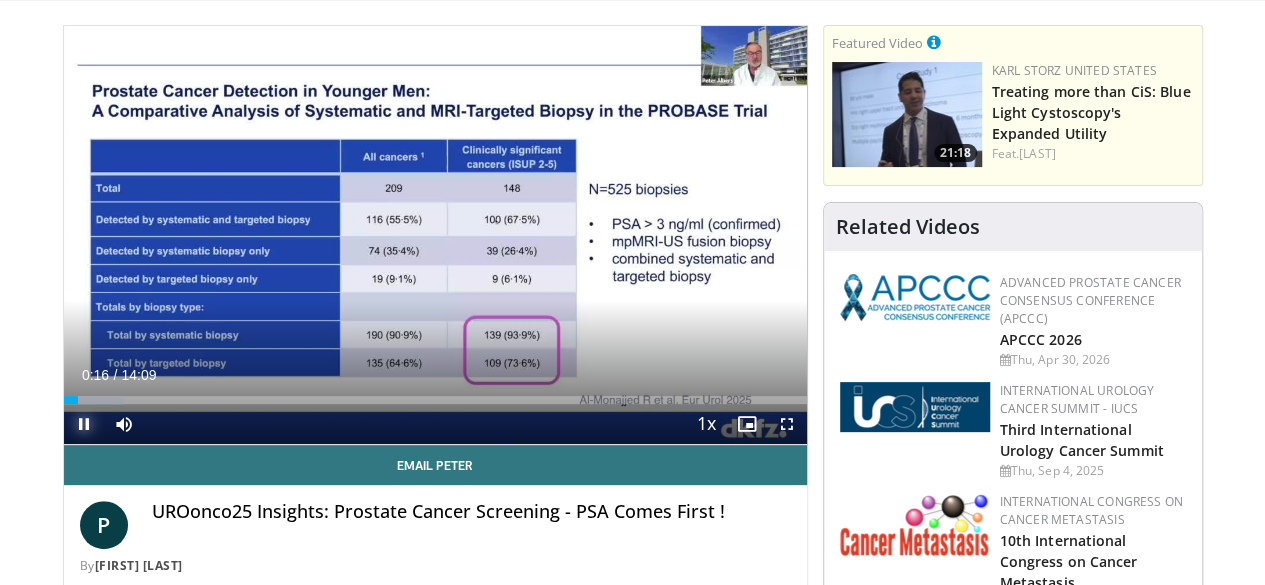 click at bounding box center (84, 424) 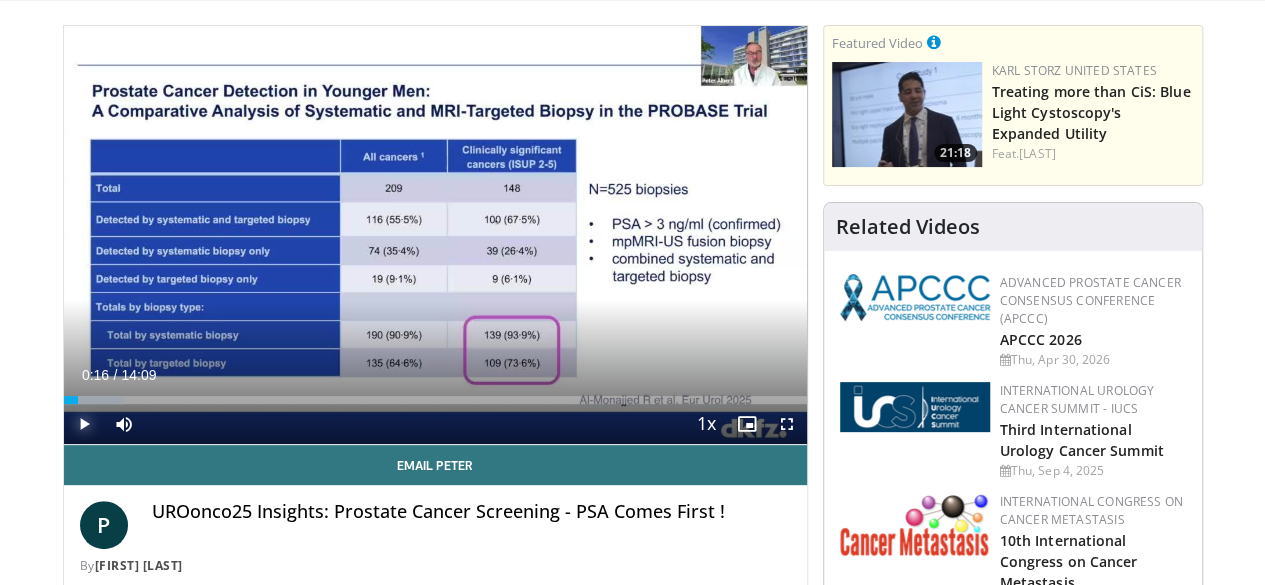 click at bounding box center (84, 424) 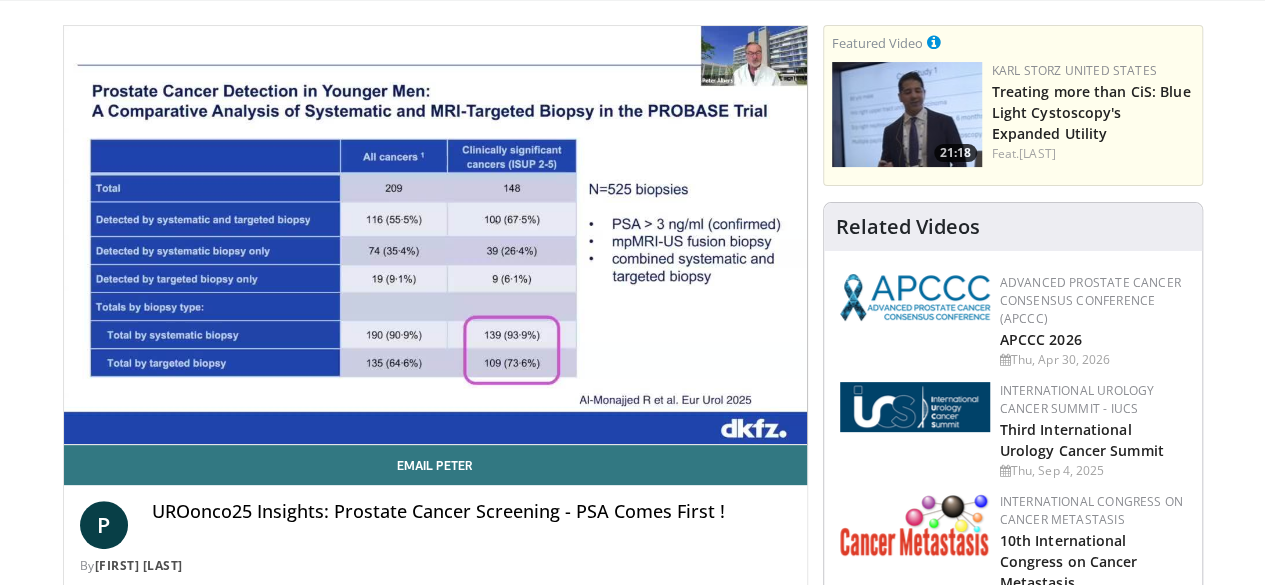 type 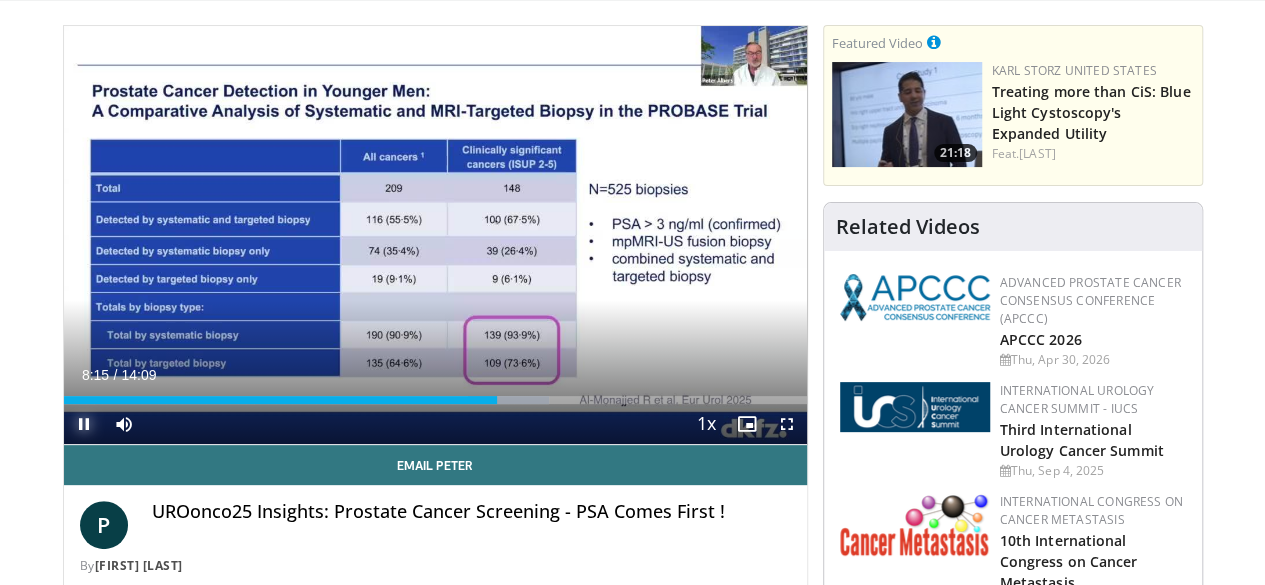 click at bounding box center (84, 424) 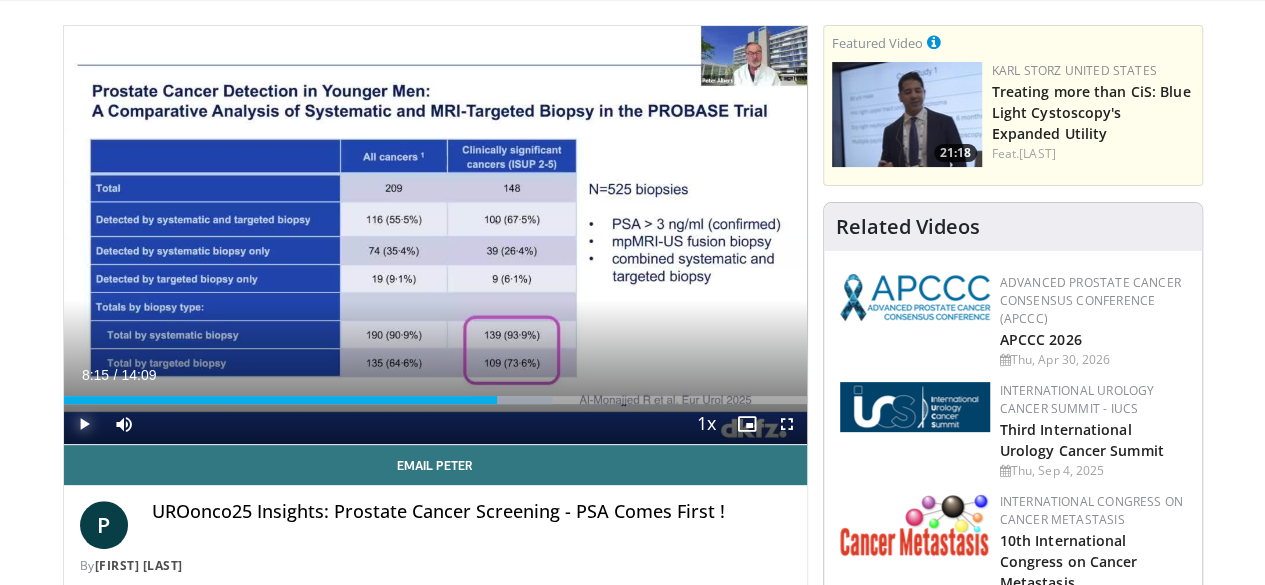 click at bounding box center [84, 424] 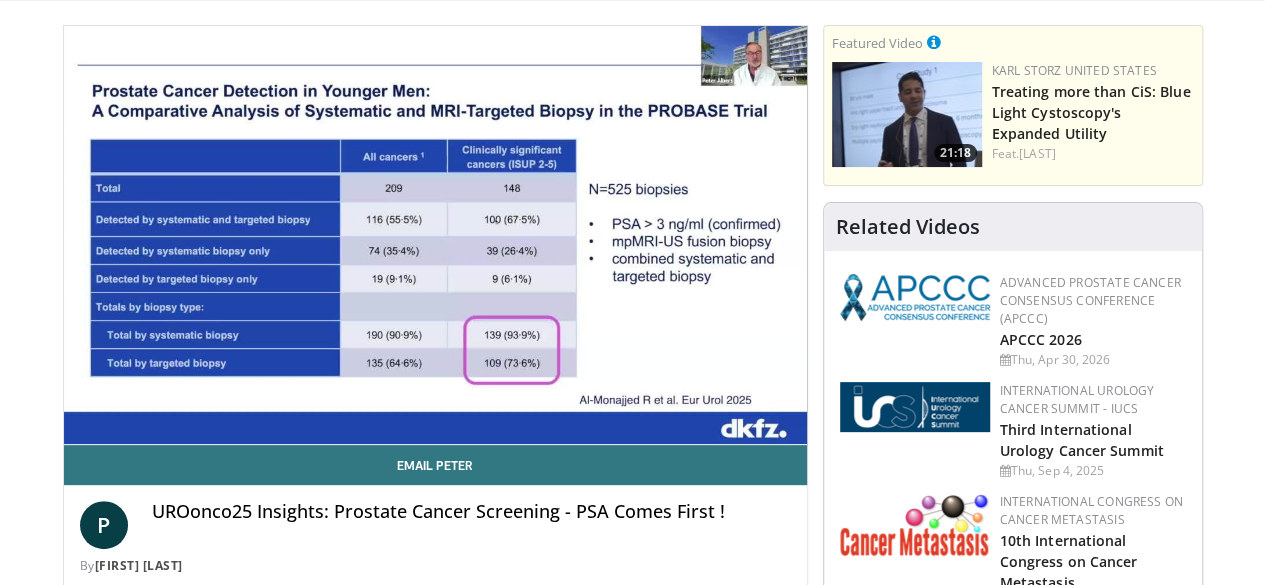 click on "**********" at bounding box center (435, 235) 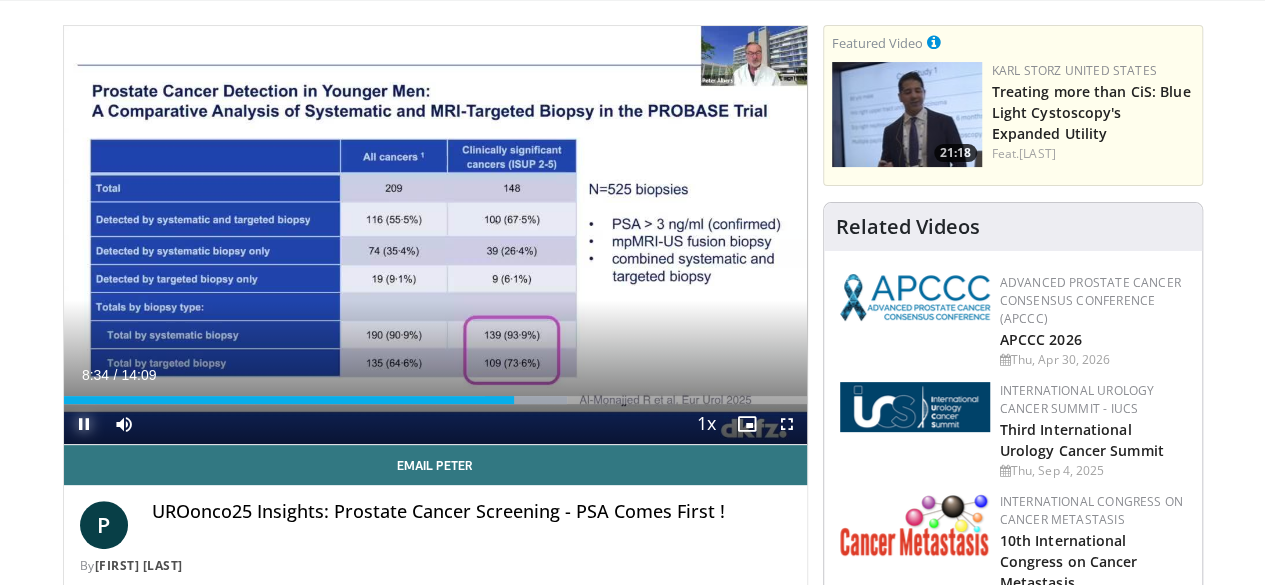 click at bounding box center [84, 424] 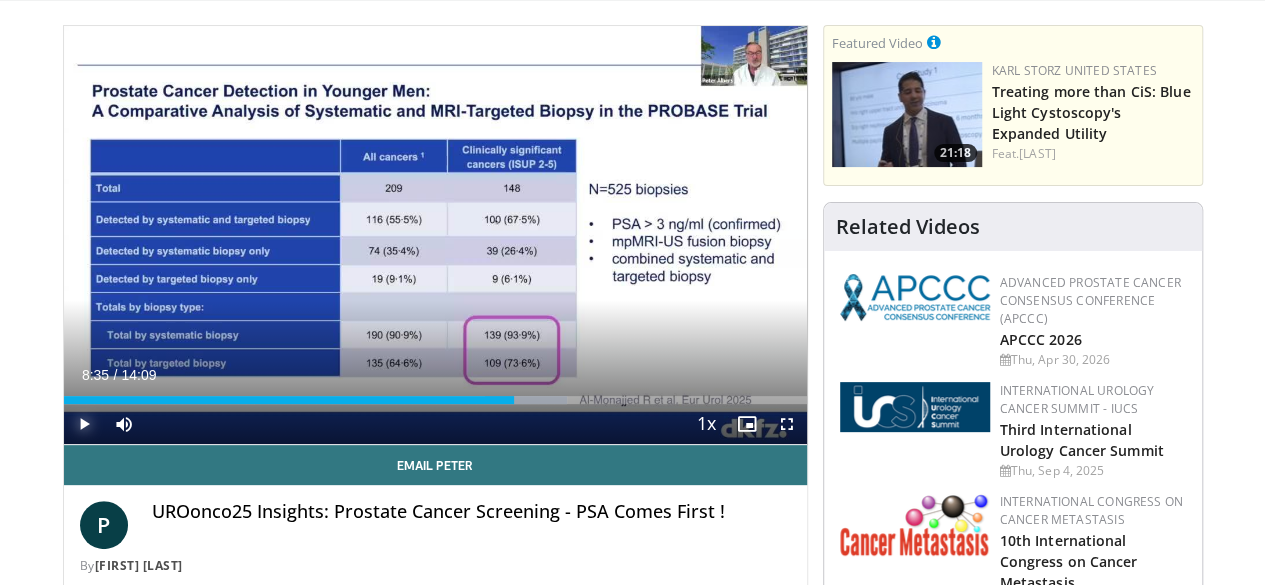 click at bounding box center [84, 424] 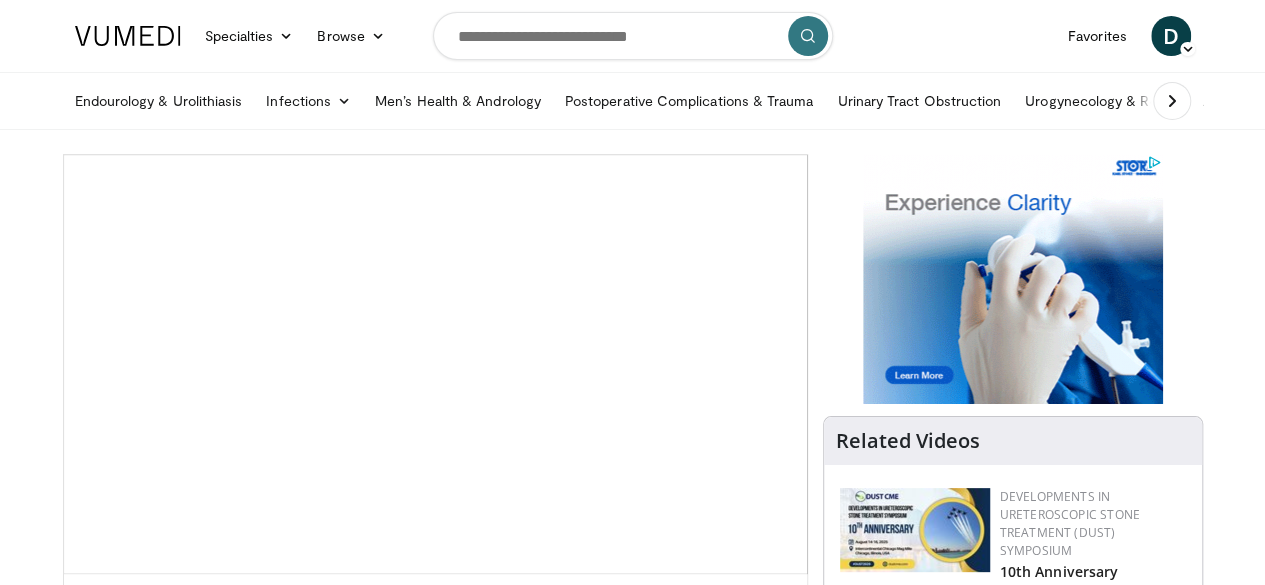 scroll, scrollTop: 0, scrollLeft: 0, axis: both 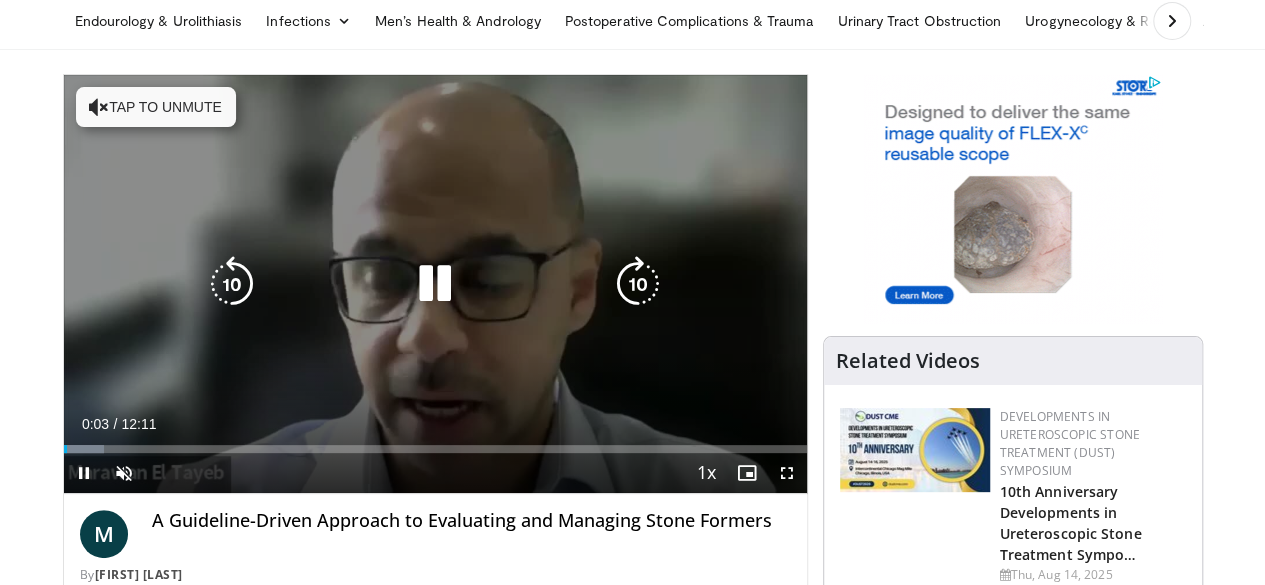 click on "Tap to unmute" at bounding box center (156, 107) 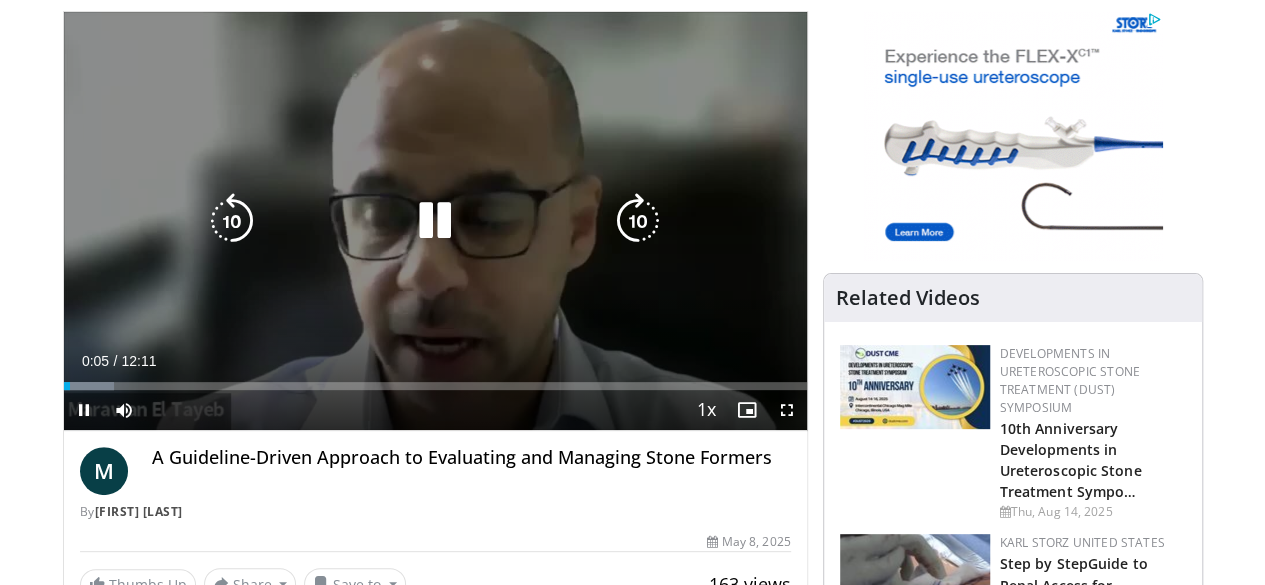 scroll, scrollTop: 153, scrollLeft: 0, axis: vertical 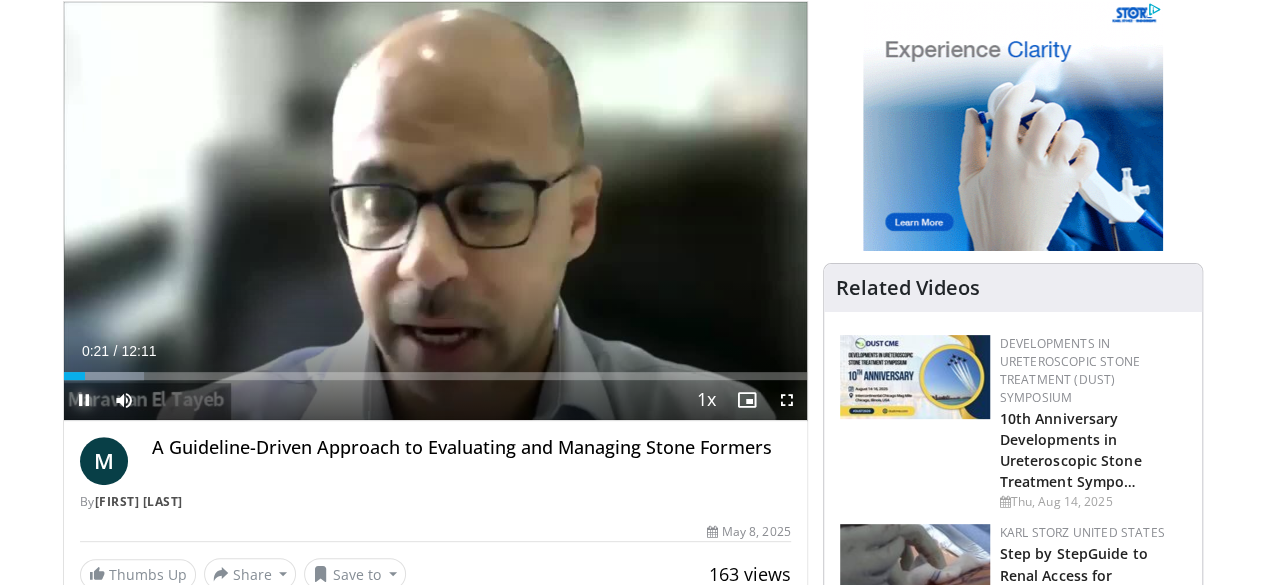 click at bounding box center (84, 400) 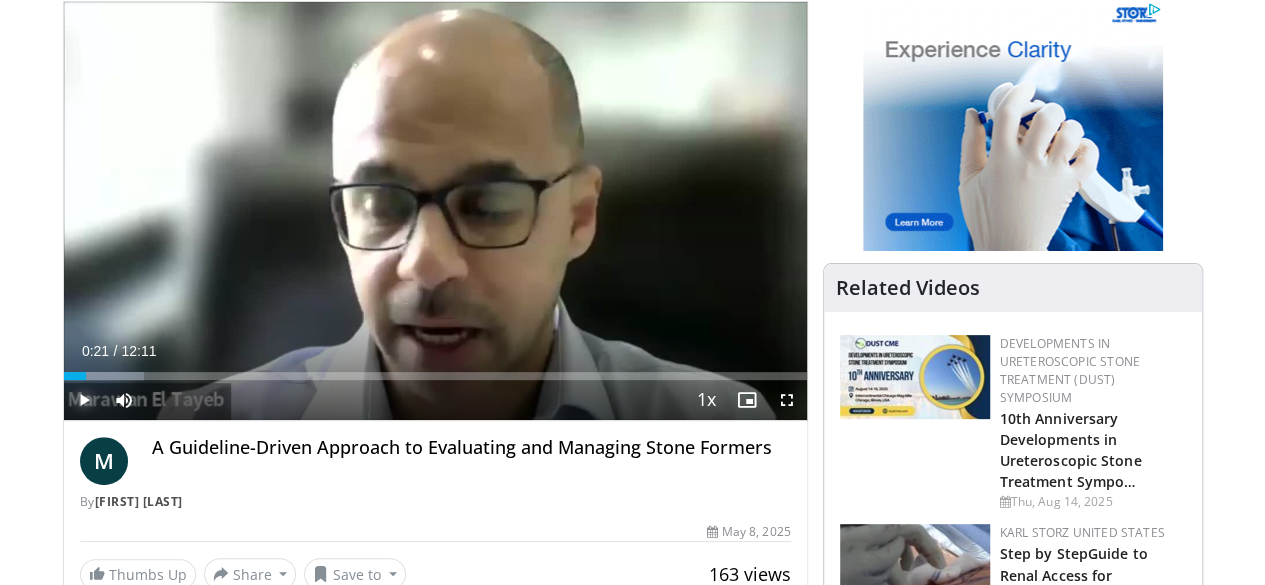click at bounding box center (84, 400) 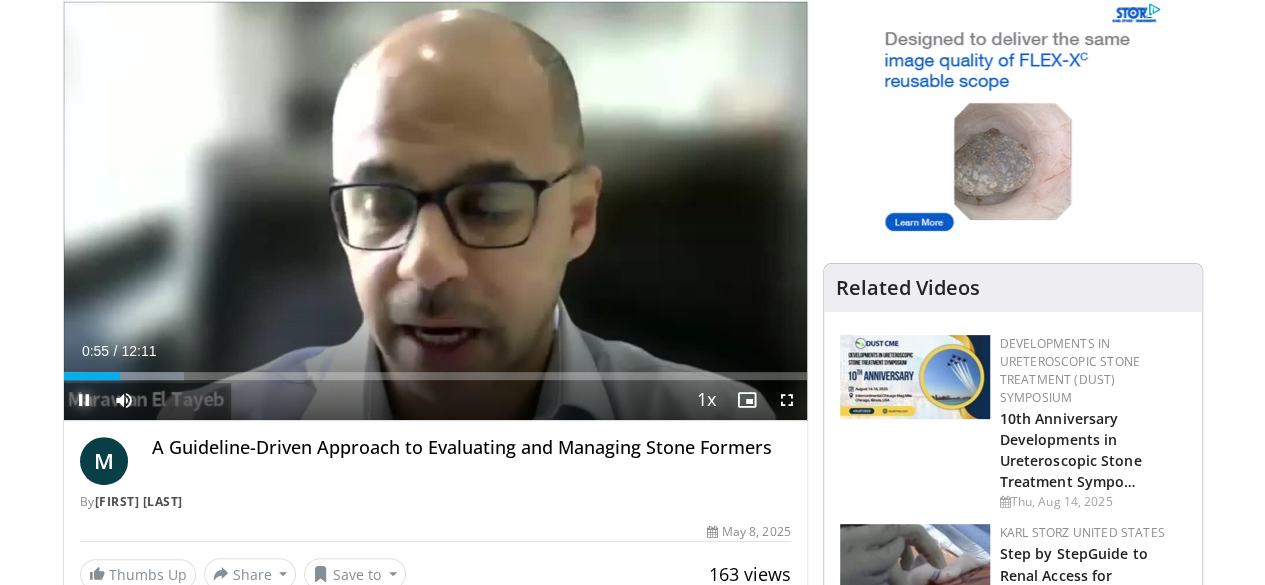 click at bounding box center (84, 400) 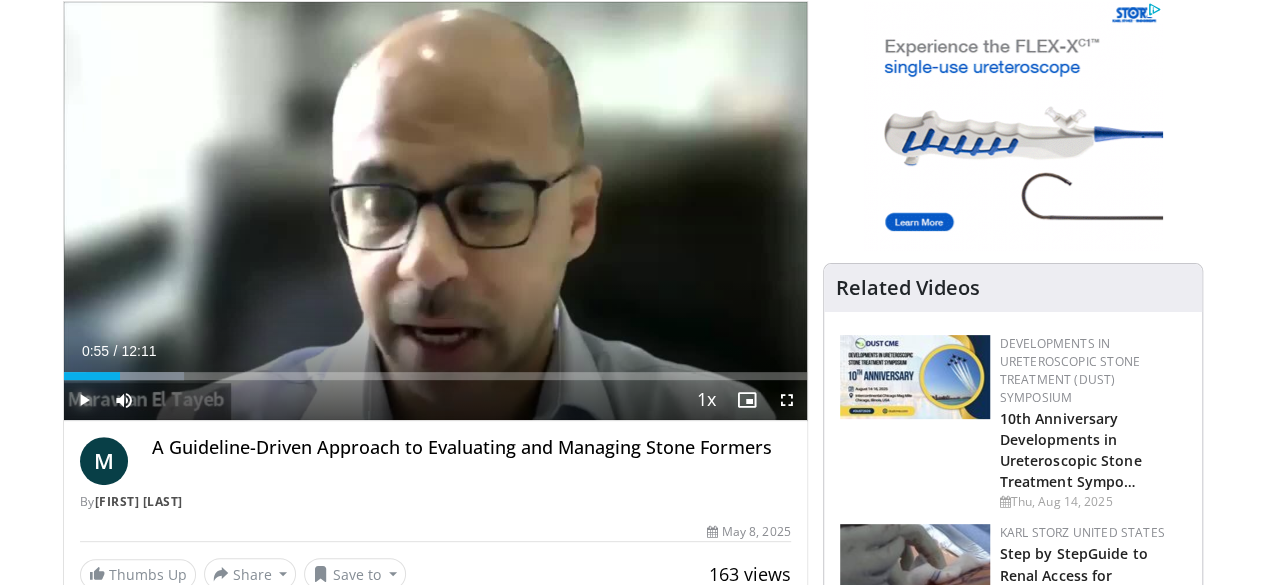 click at bounding box center (84, 400) 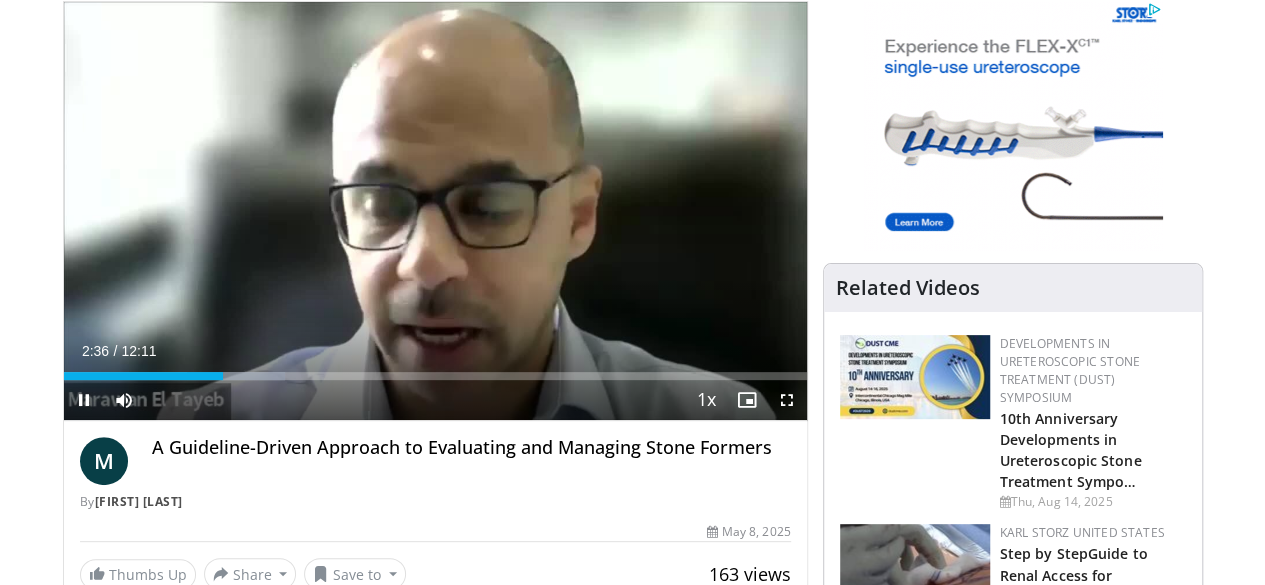 click on "**********" at bounding box center [435, 211] 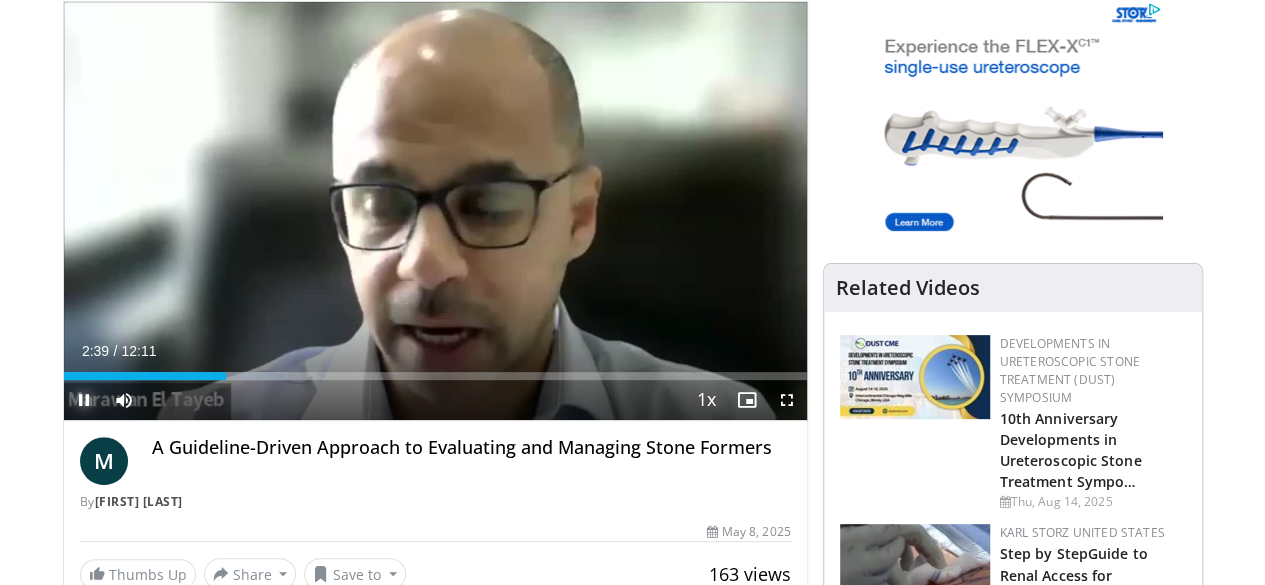 click at bounding box center (84, 400) 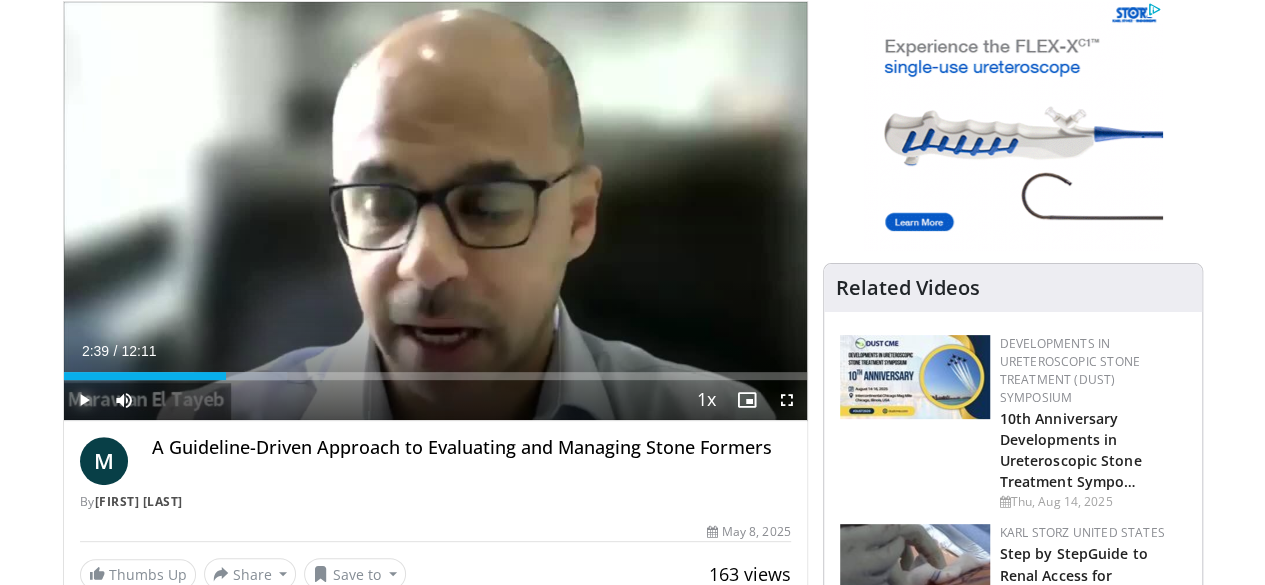 click at bounding box center (84, 400) 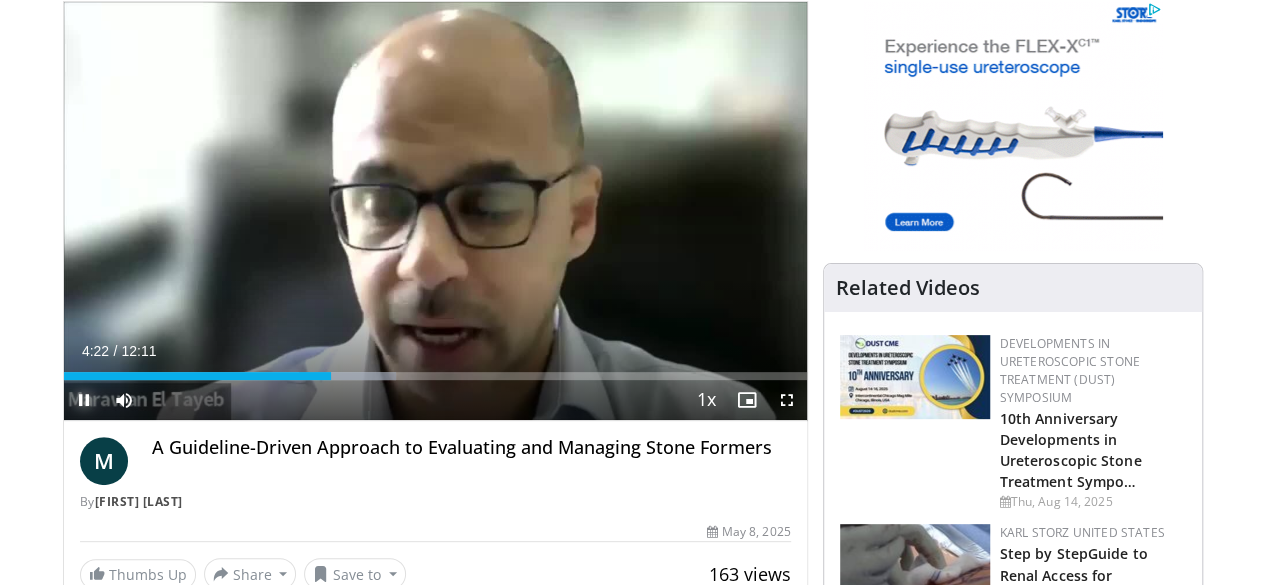 click at bounding box center (84, 400) 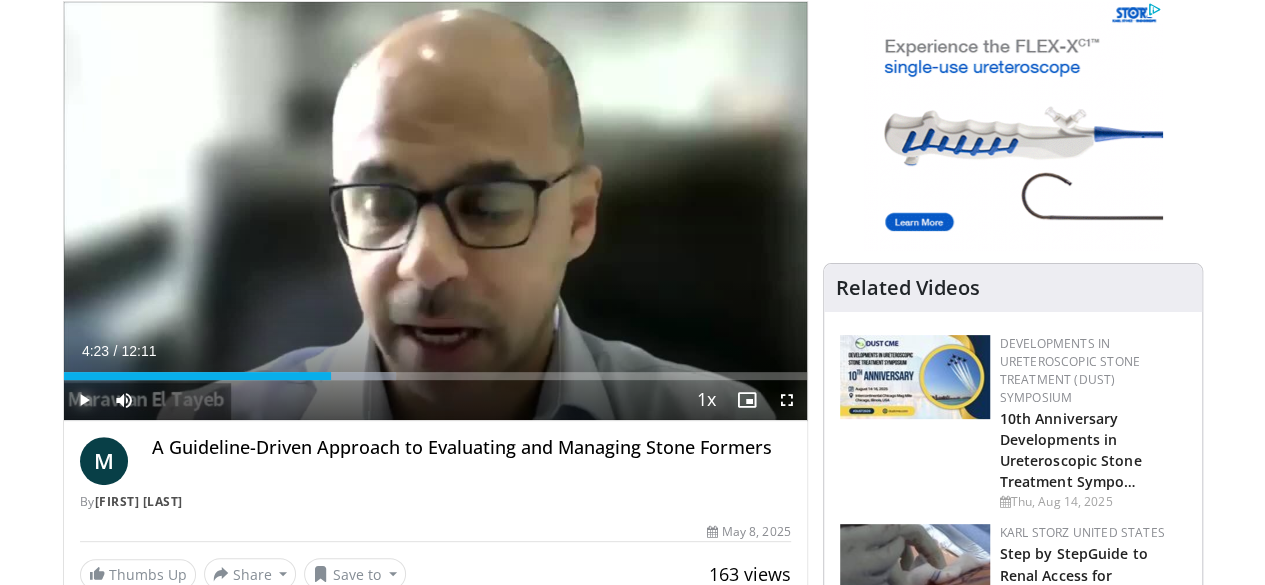 click at bounding box center (84, 400) 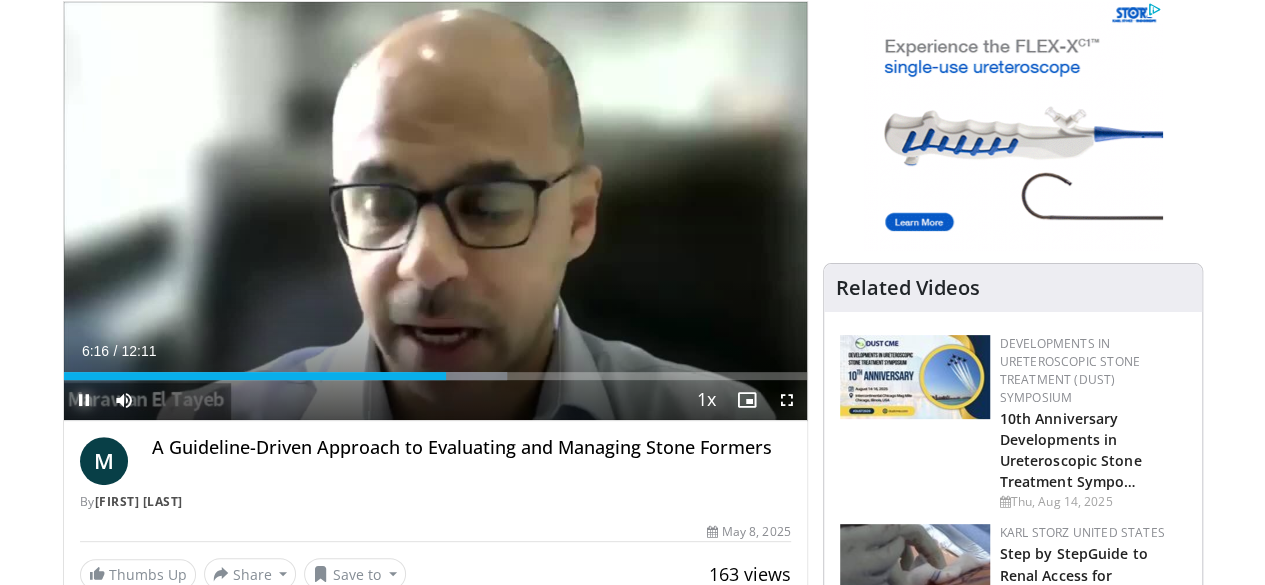 click at bounding box center [84, 400] 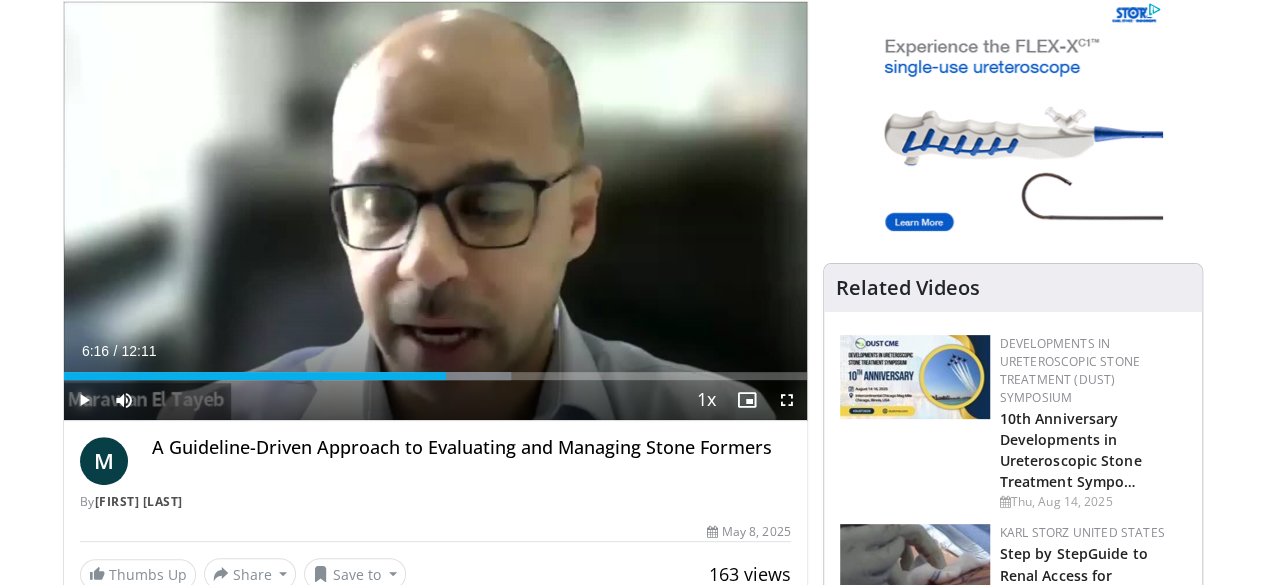 click at bounding box center [84, 400] 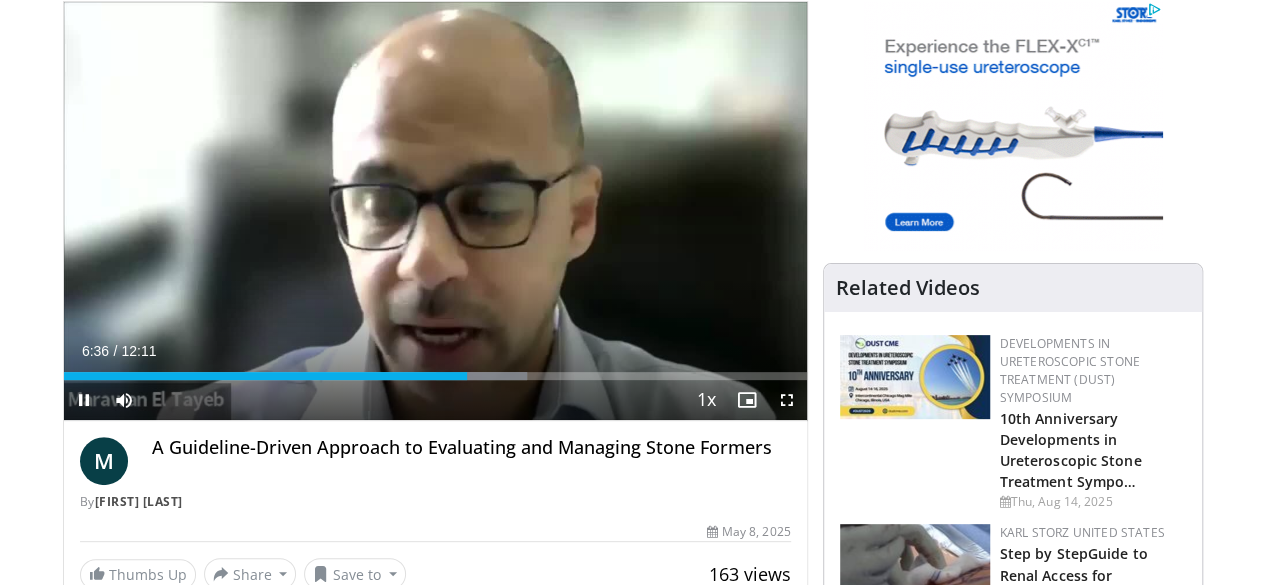 click on "**********" at bounding box center (435, 211) 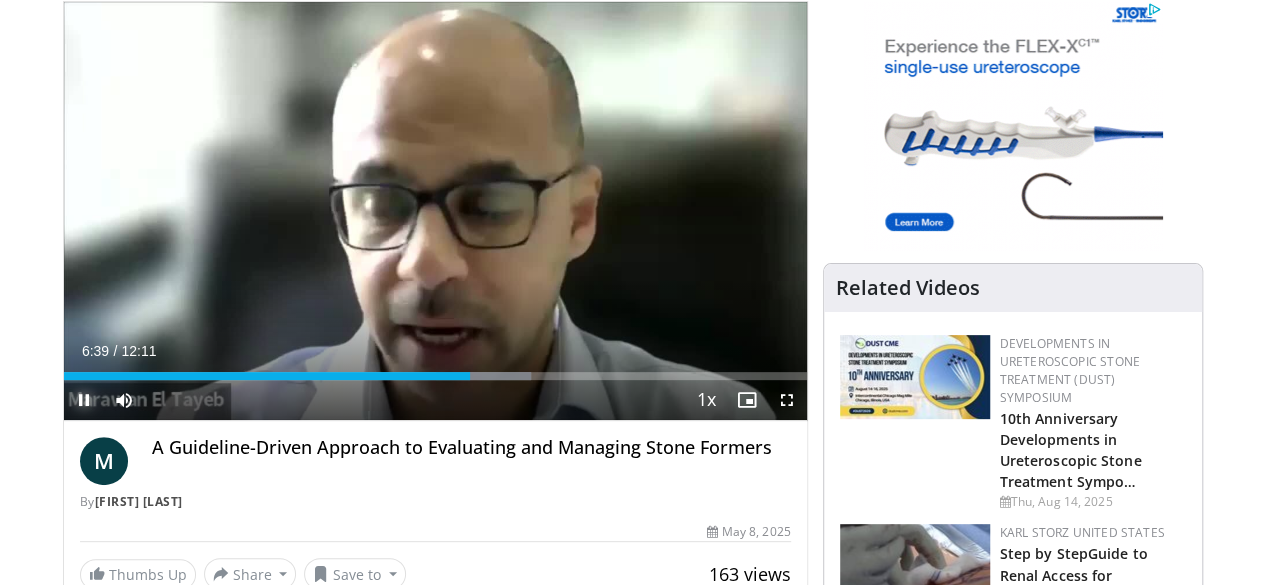 click at bounding box center (84, 400) 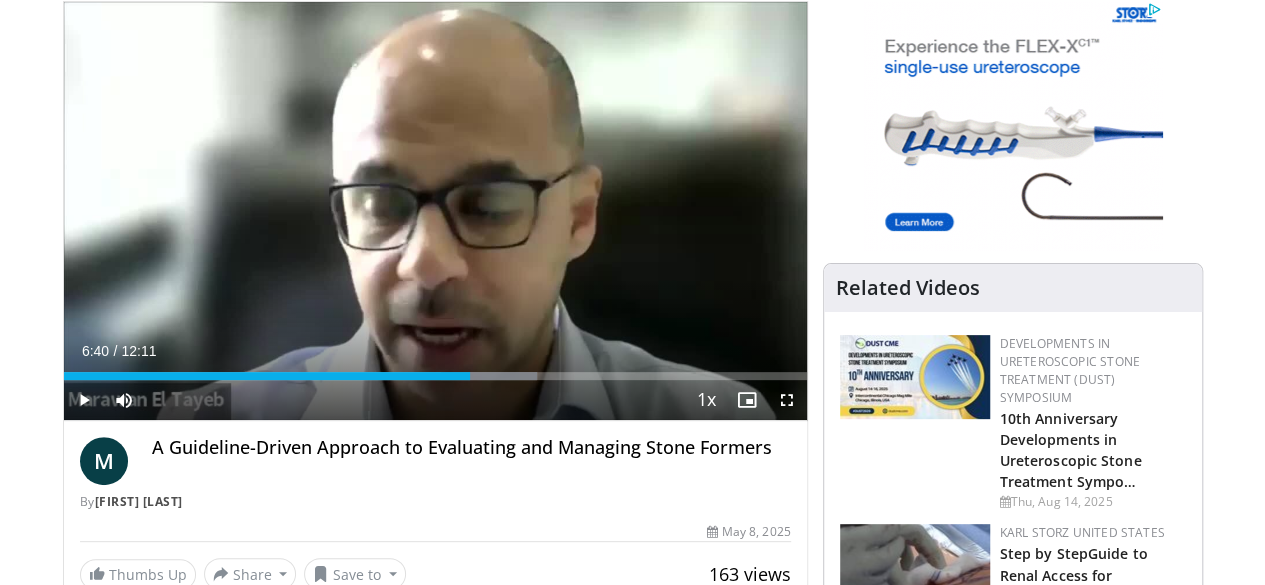 click on "Current Time  [TIME] / Duration  12:11 Play Skip Backward Skip Forward Mute Loaded :  63.74% [TIME] [TIME] Stream Type  LIVE Seek to live, currently behind live LIVE   1x Playback Rate 0.5x 0.75x 1x , selected 1.25x 1.5x 1.75x 2x Chapters Chapters Descriptions descriptions off , selected Captions captions settings , opens captions settings dialog captions off , selected Audio Track en (Main) , selected Fullscreen Enable picture-in-picture mode" at bounding box center (435, 400) 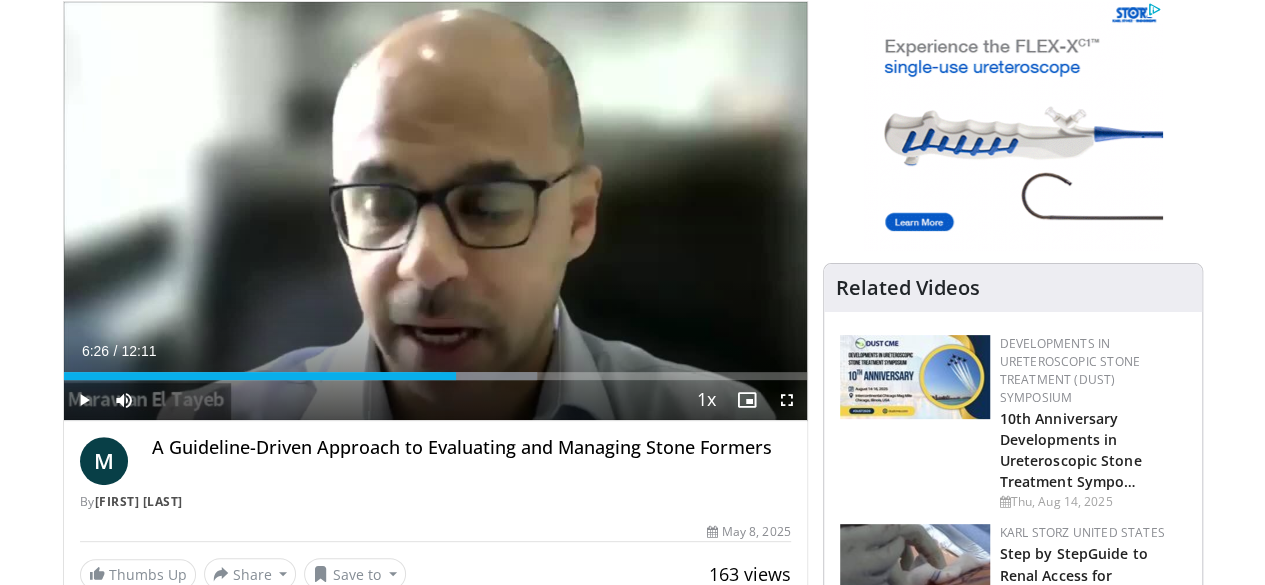 drag, startPoint x: 456, startPoint y: 411, endPoint x: 440, endPoint y: 410, distance: 16.03122 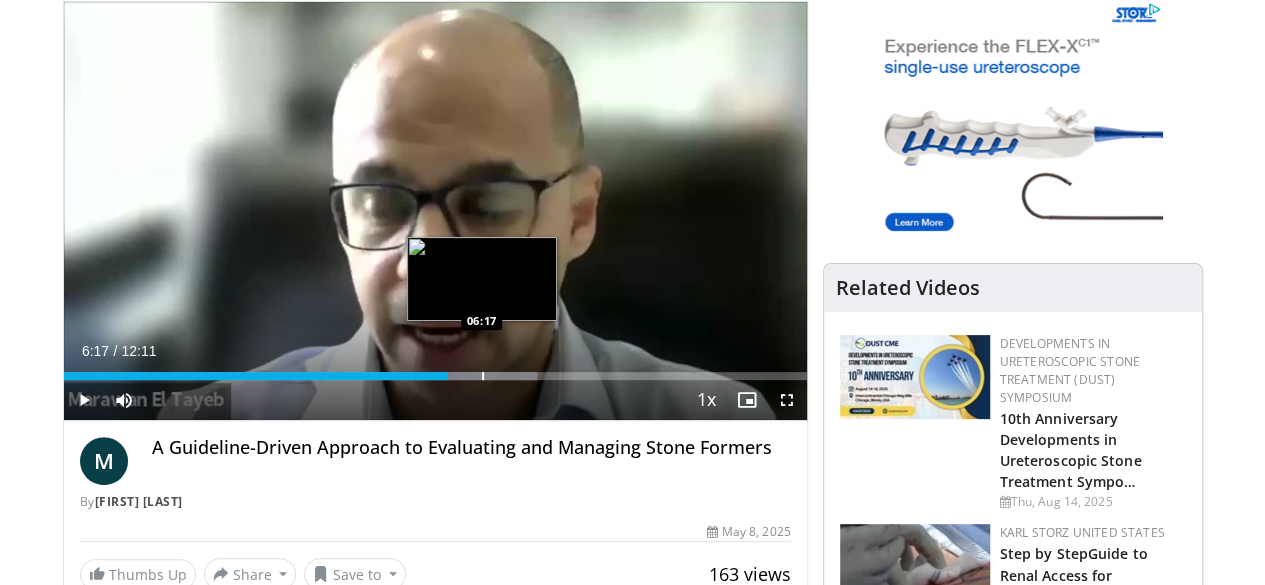 click at bounding box center [483, 376] 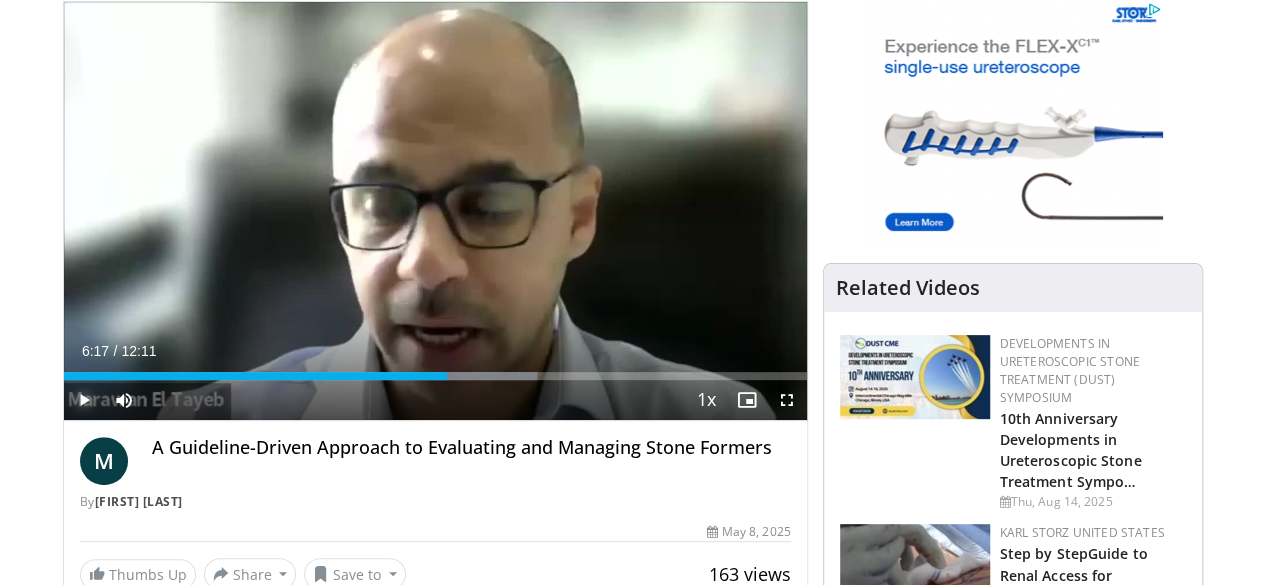 click at bounding box center (84, 400) 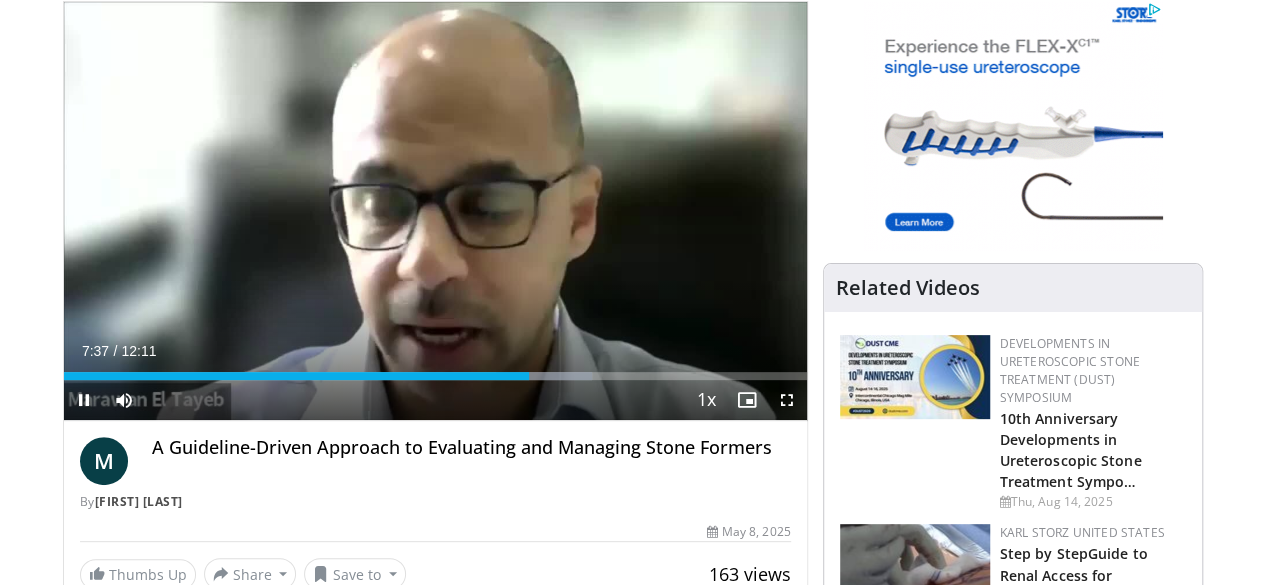 click on "**********" at bounding box center (435, 211) 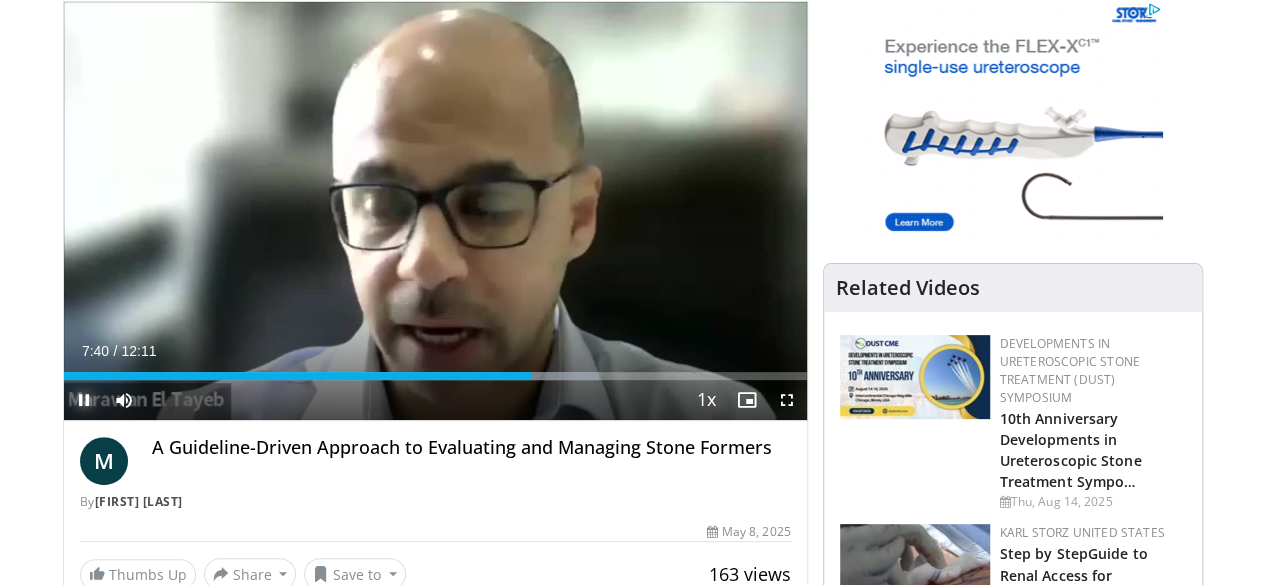 click at bounding box center (84, 400) 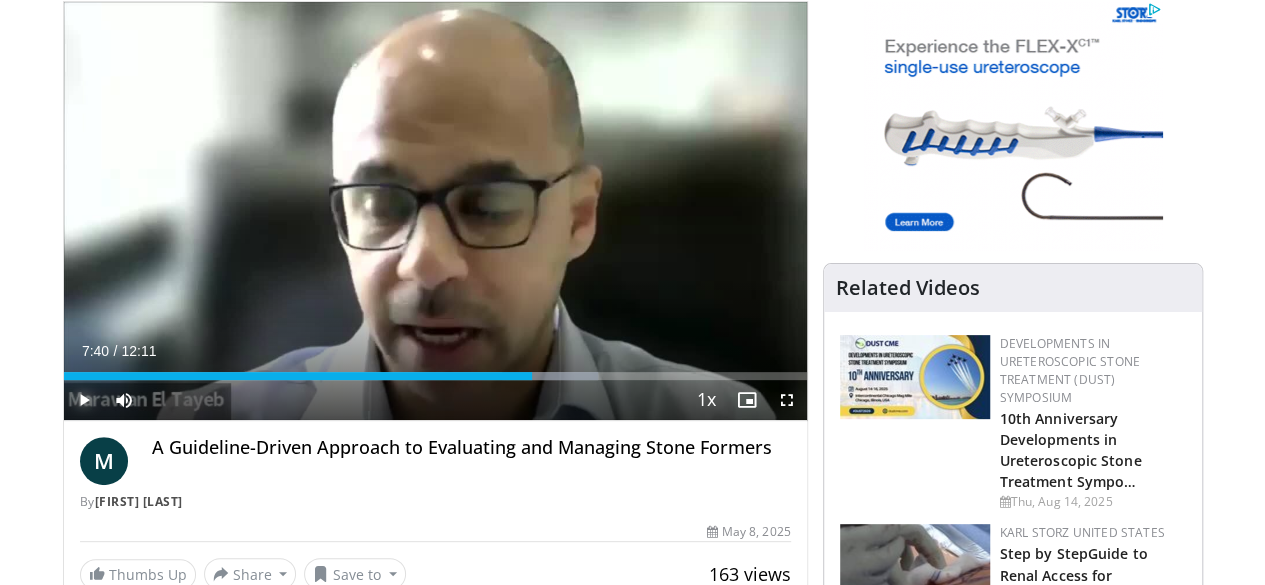 click at bounding box center [84, 400] 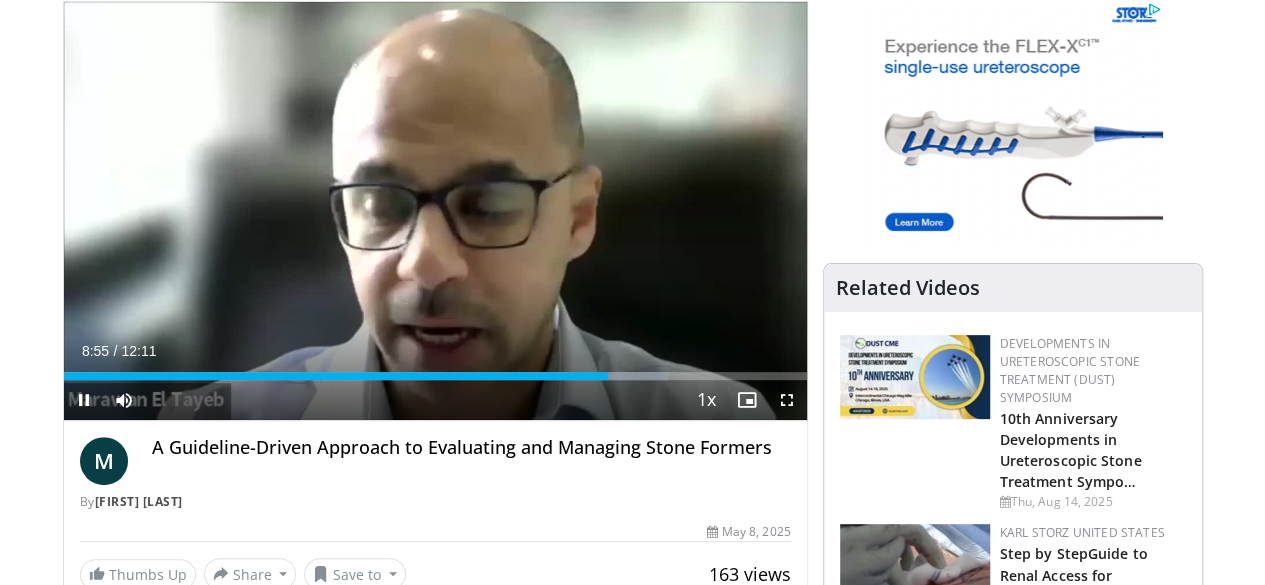 click on "**********" at bounding box center [435, 211] 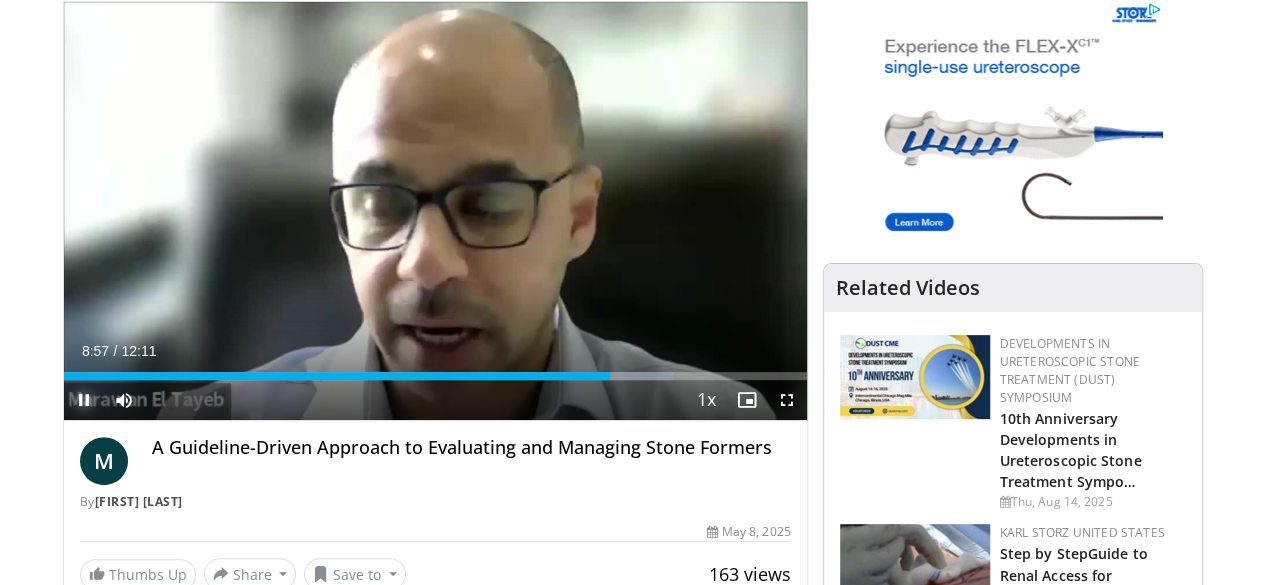 click at bounding box center [84, 400] 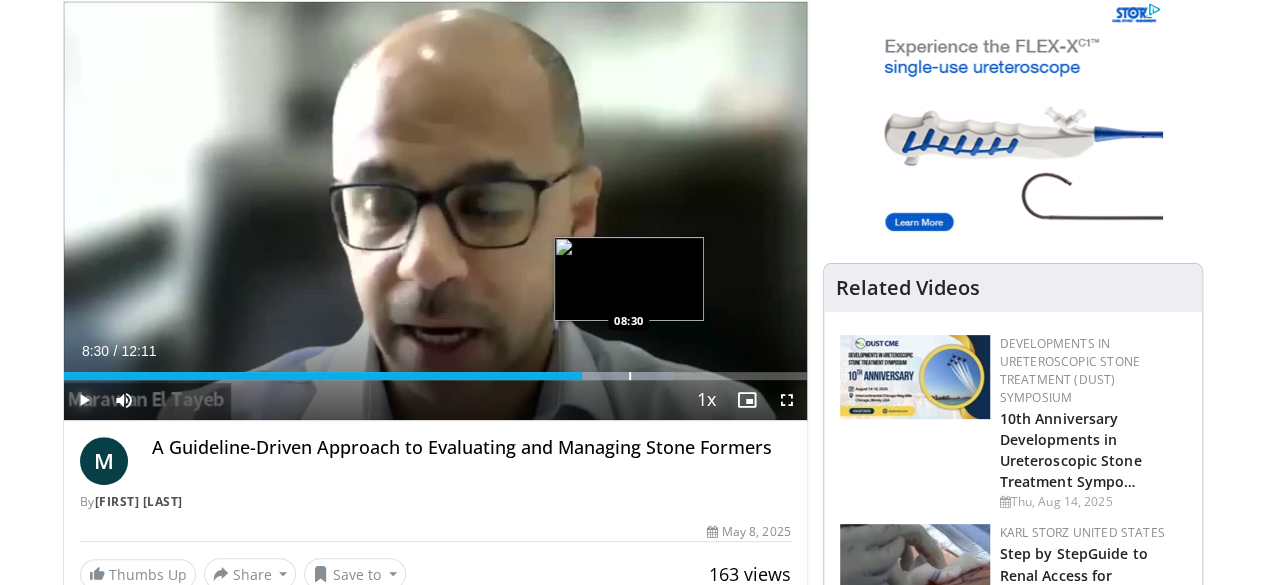drag, startPoint x: 610, startPoint y: 411, endPoint x: 578, endPoint y: 410, distance: 32.01562 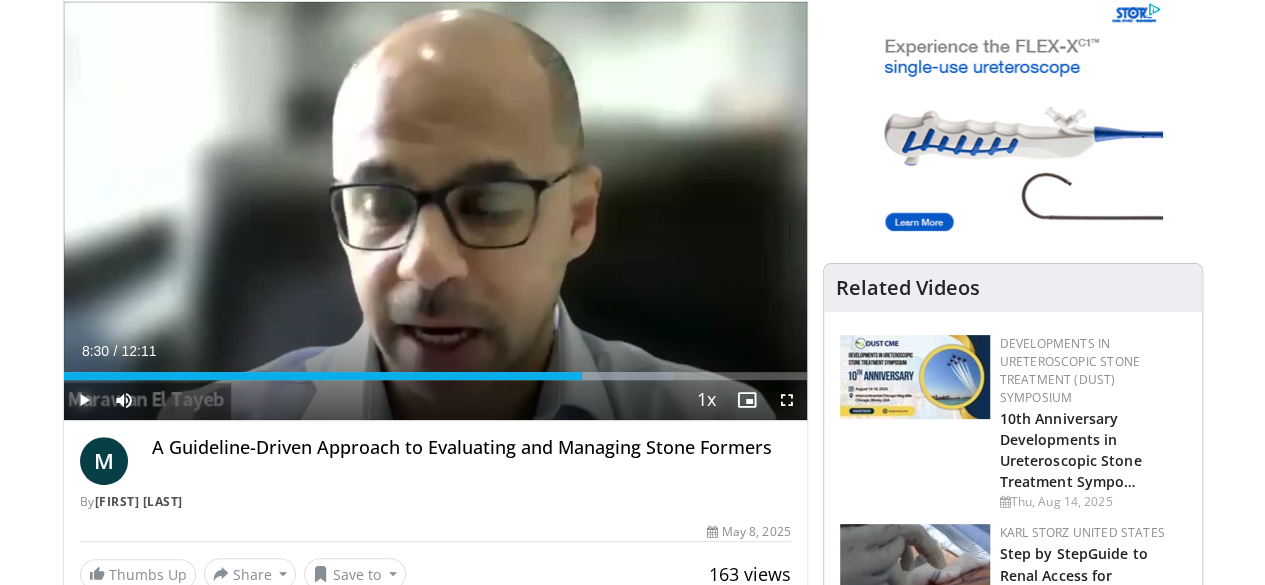 click at bounding box center (84, 400) 